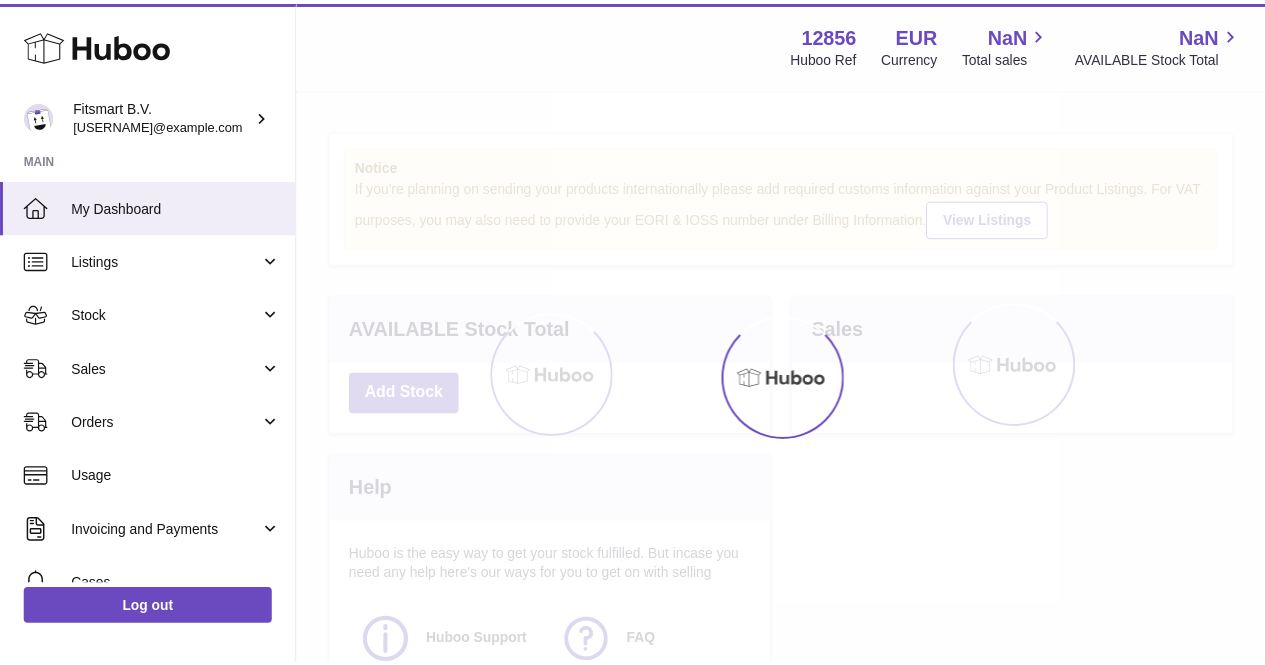 scroll, scrollTop: 0, scrollLeft: 0, axis: both 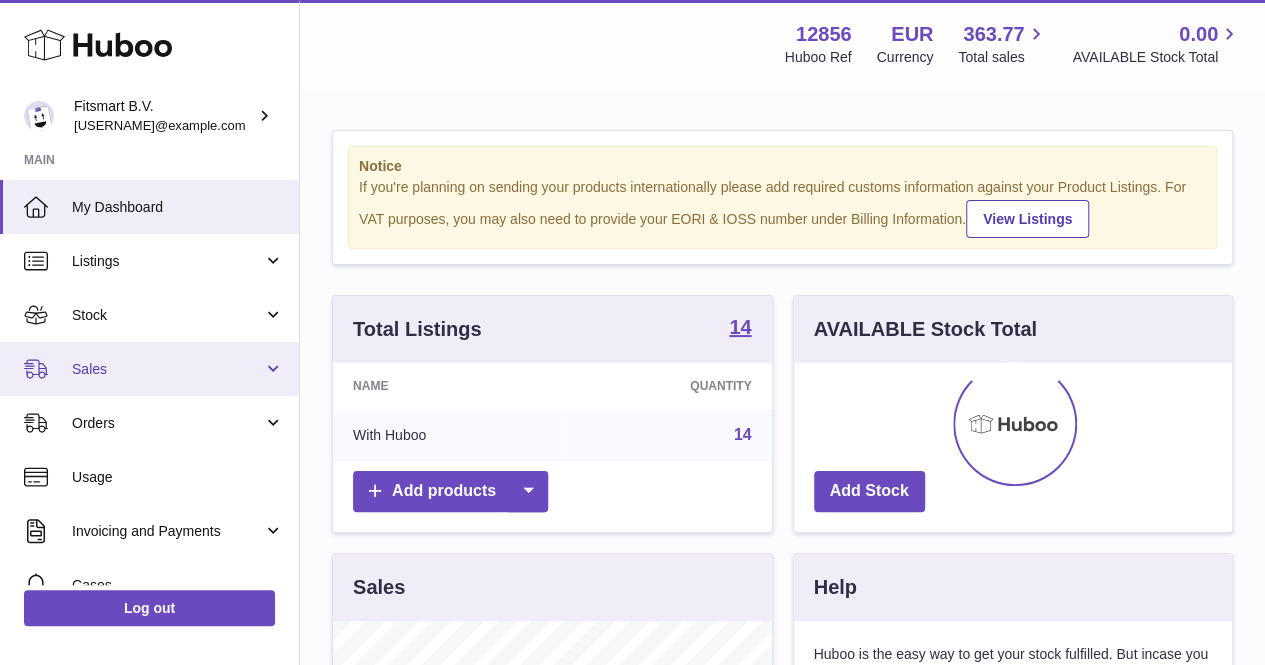 click on "Sales" at bounding box center (167, 369) 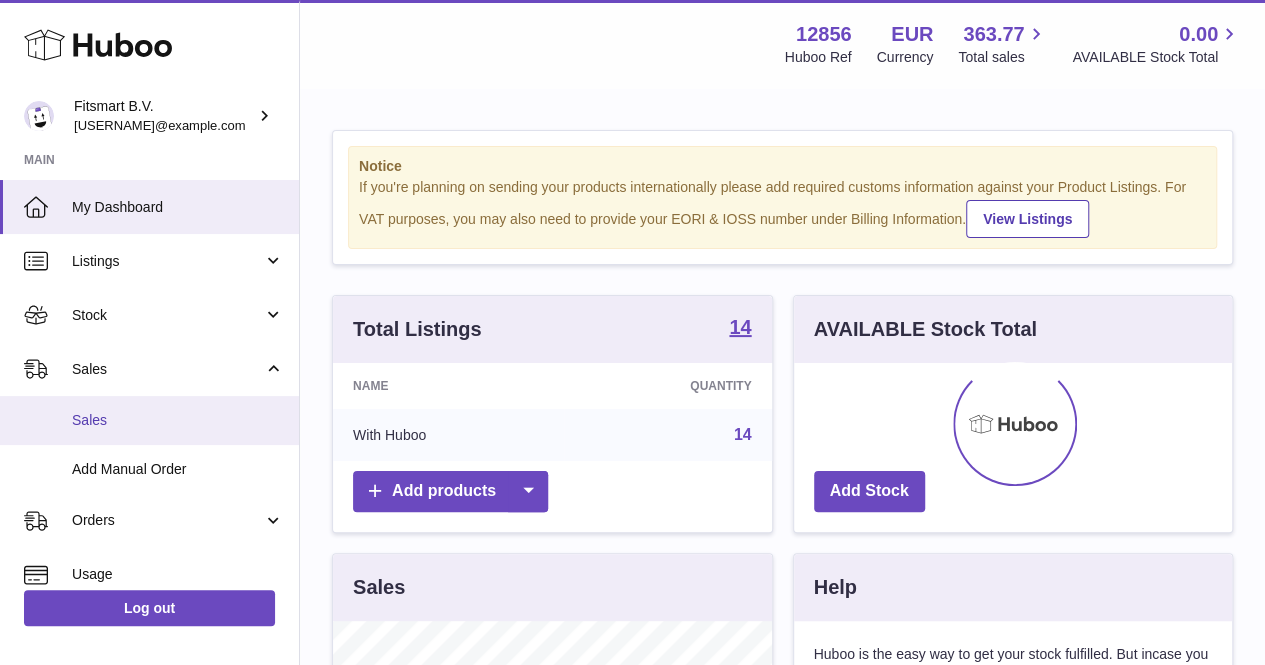 click on "Sales" at bounding box center [178, 420] 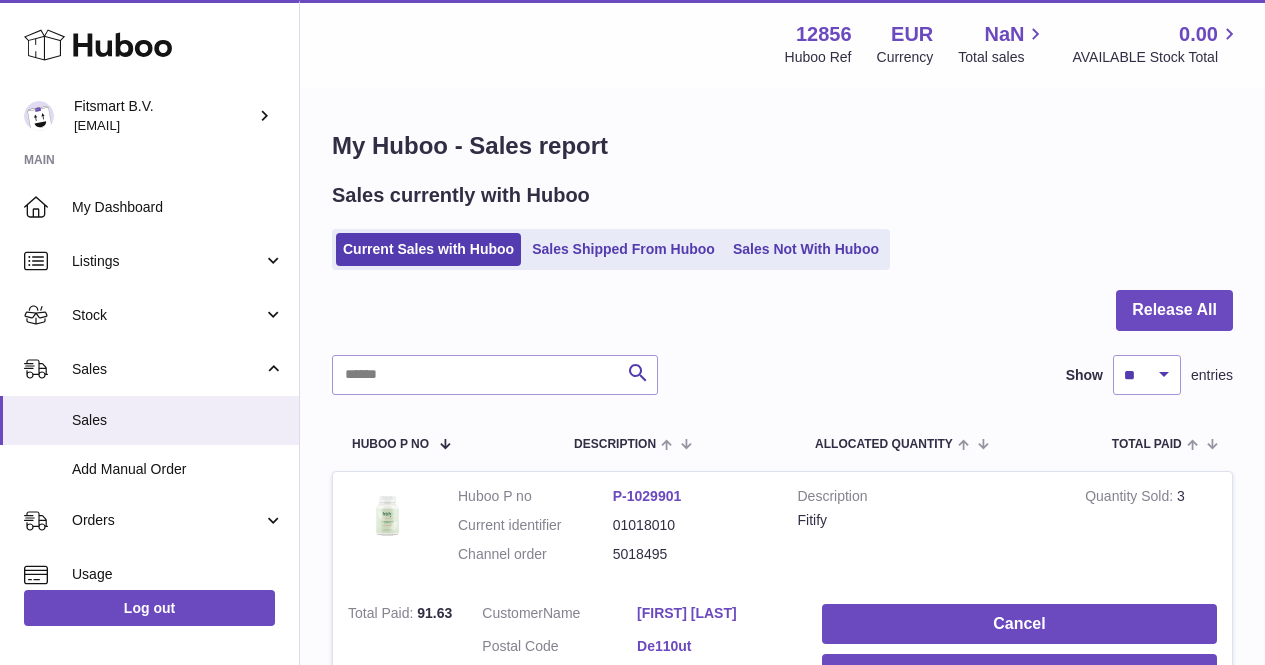scroll, scrollTop: 0, scrollLeft: 0, axis: both 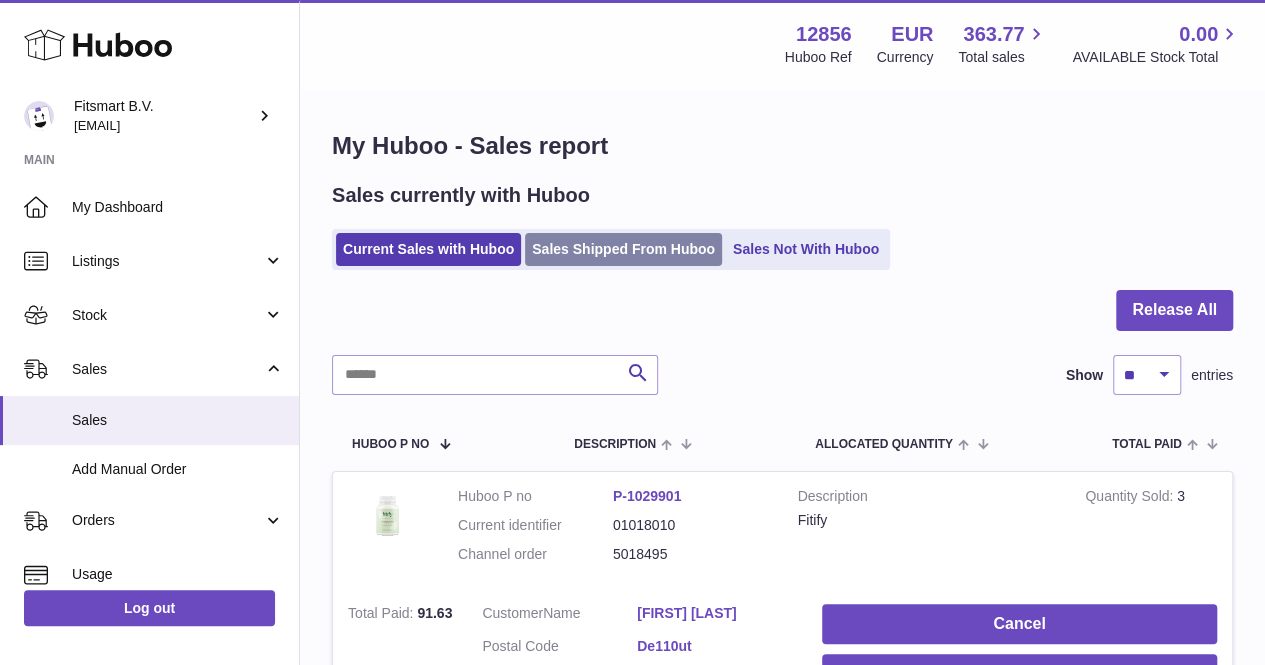 click on "Sales Shipped From Huboo" at bounding box center (623, 249) 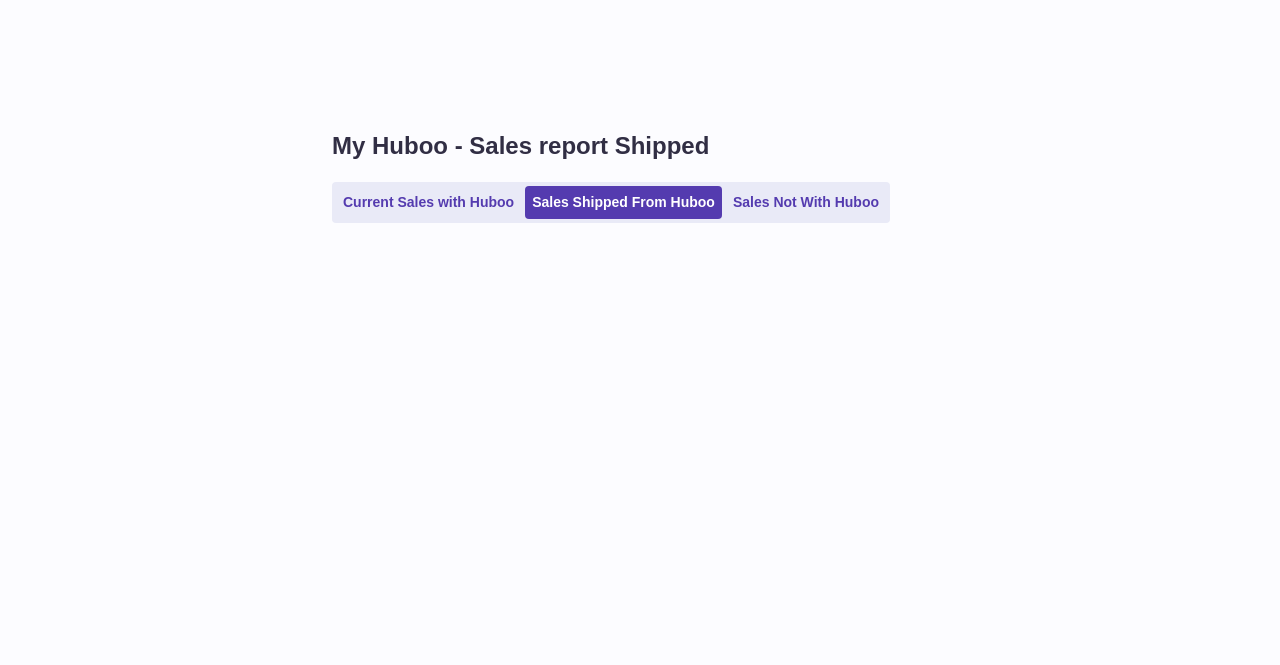 scroll, scrollTop: 0, scrollLeft: 0, axis: both 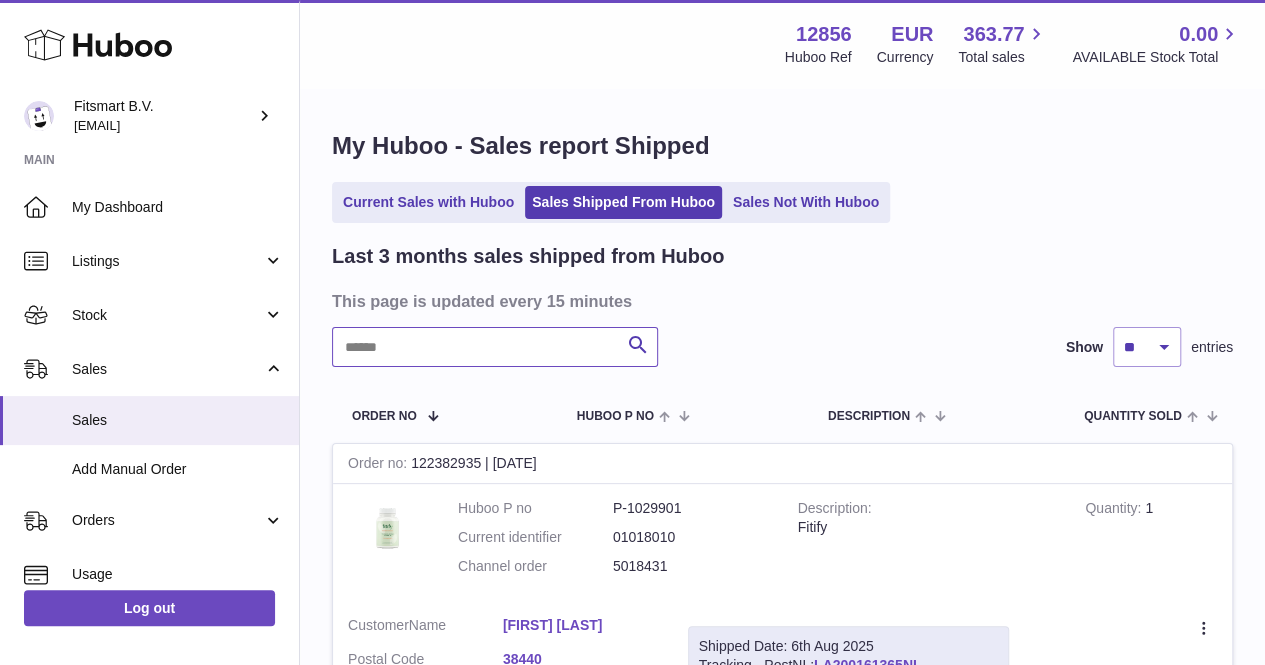 click at bounding box center [495, 347] 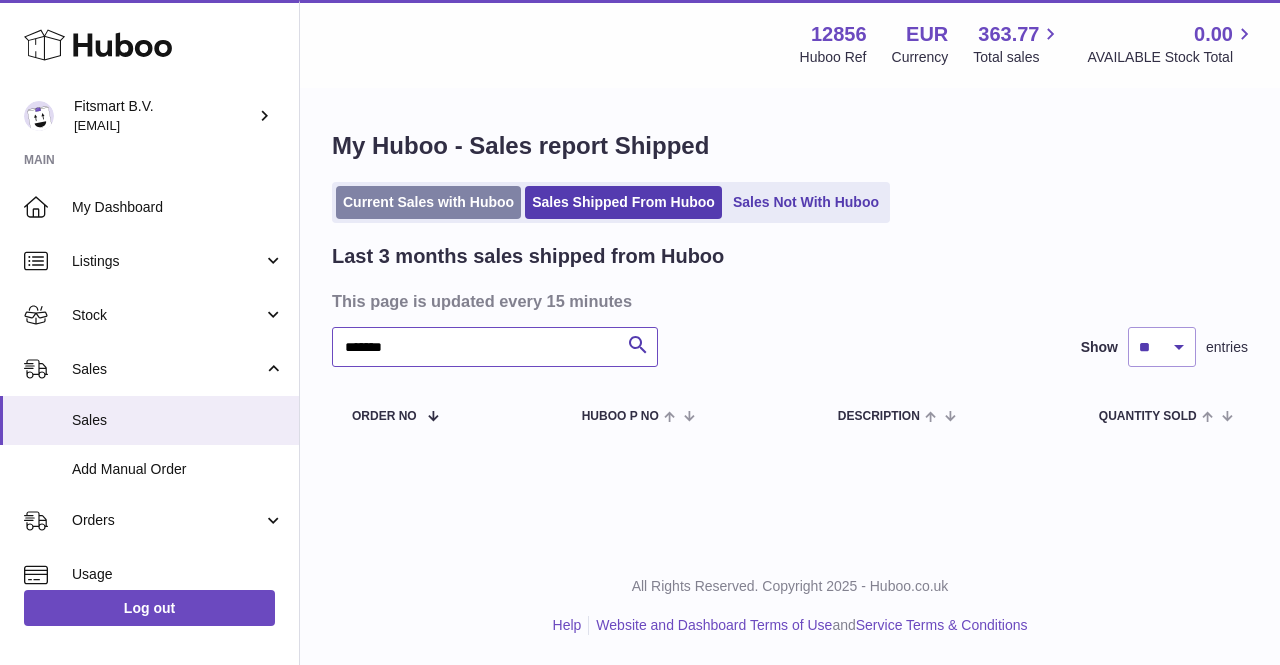 type on "*******" 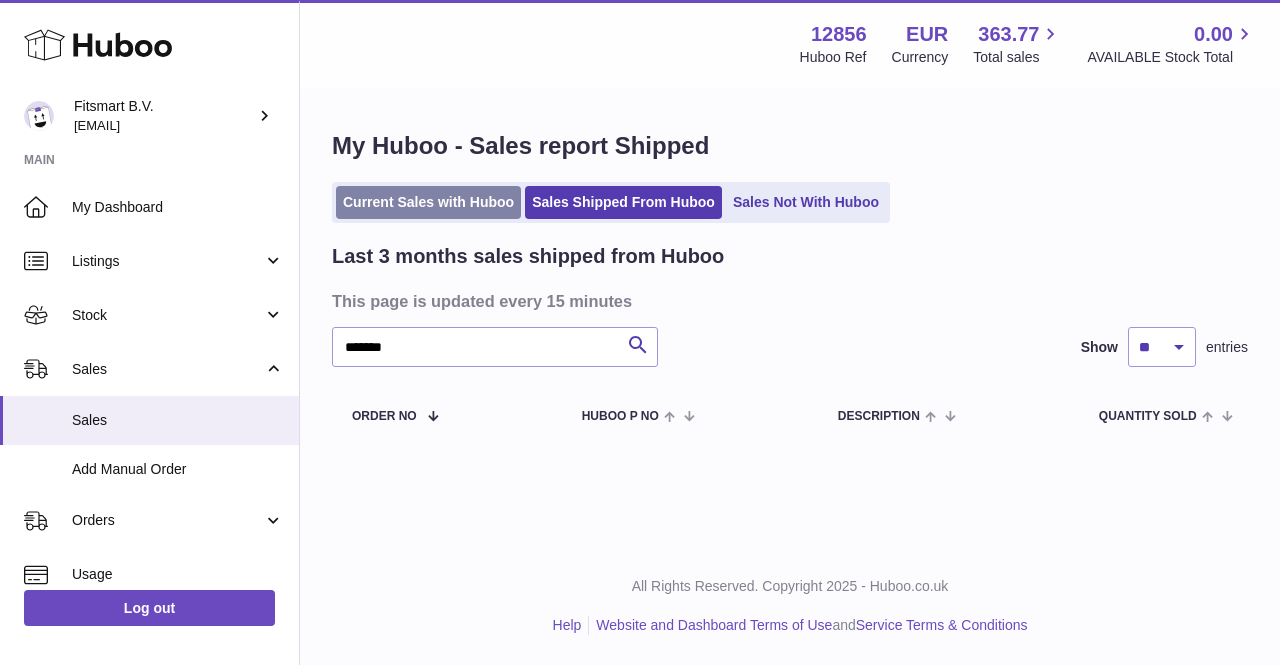click on "Current Sales with Huboo" at bounding box center (428, 202) 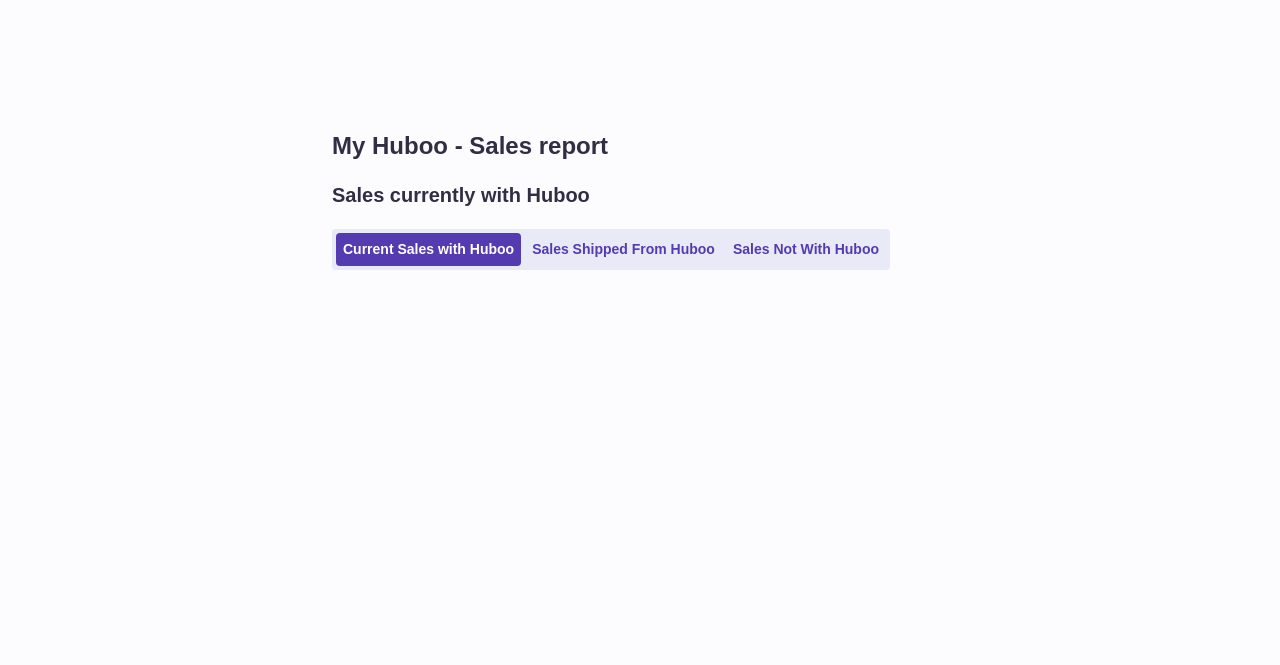 scroll, scrollTop: 0, scrollLeft: 0, axis: both 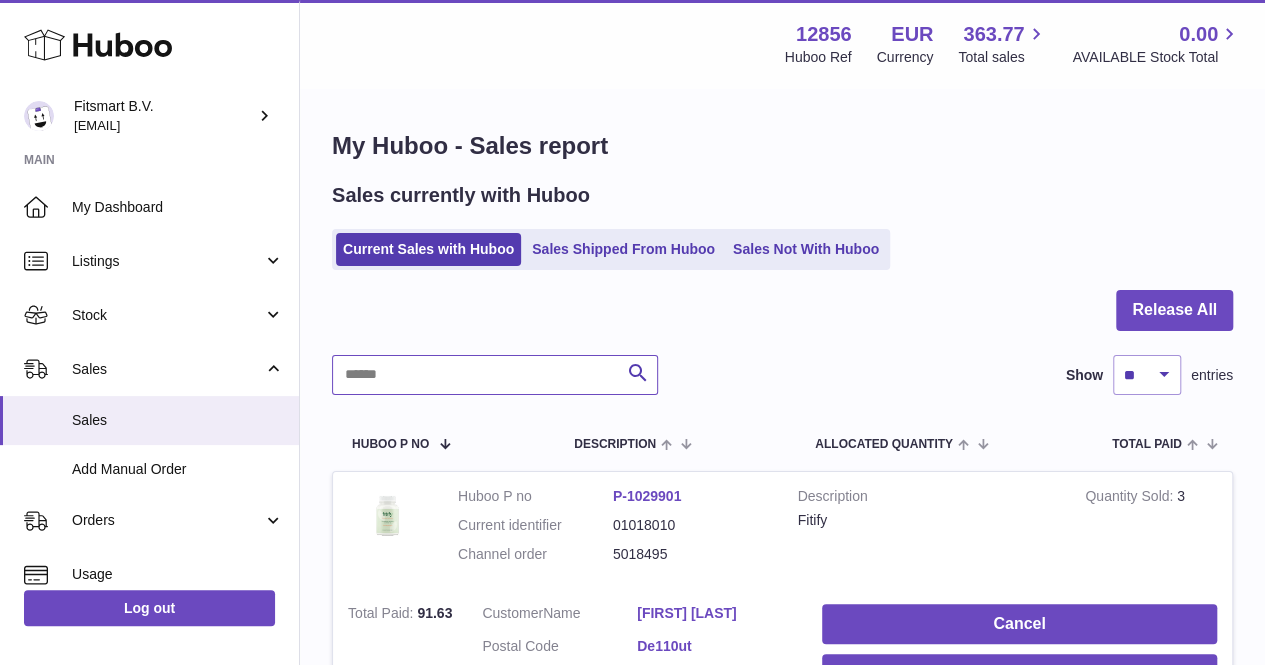 click at bounding box center (495, 375) 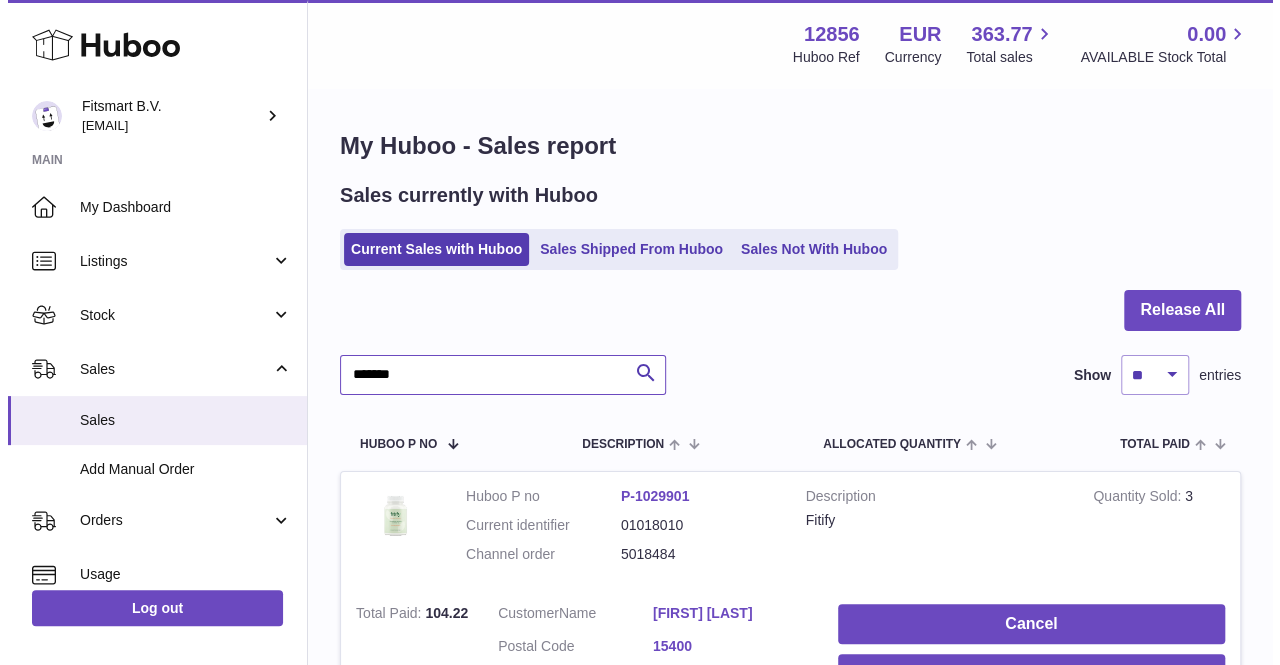scroll, scrollTop: 204, scrollLeft: 0, axis: vertical 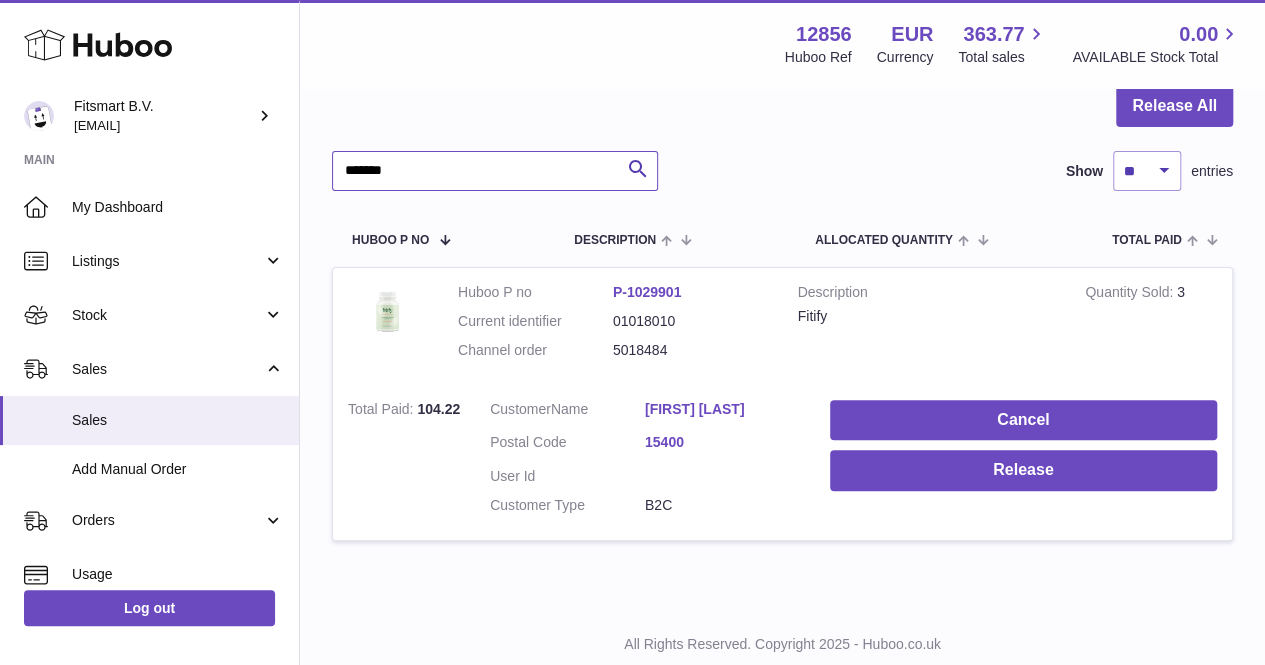 type on "*******" 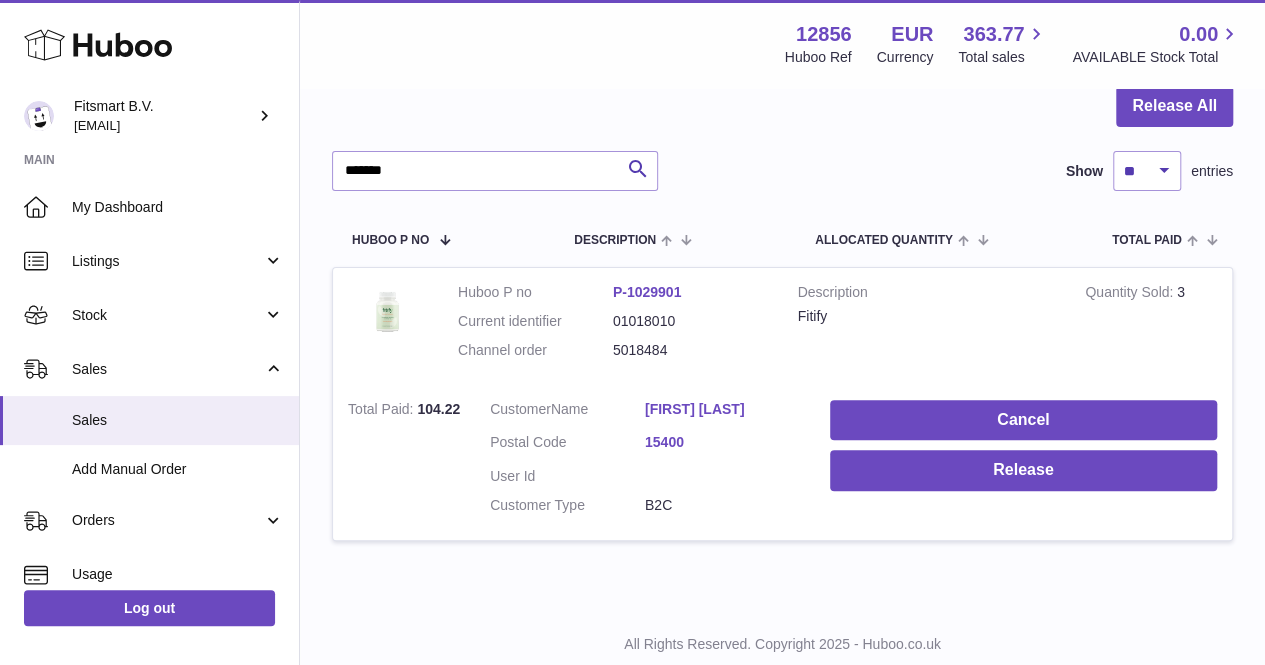 click on "[FIRST] [LAST]" at bounding box center (722, 409) 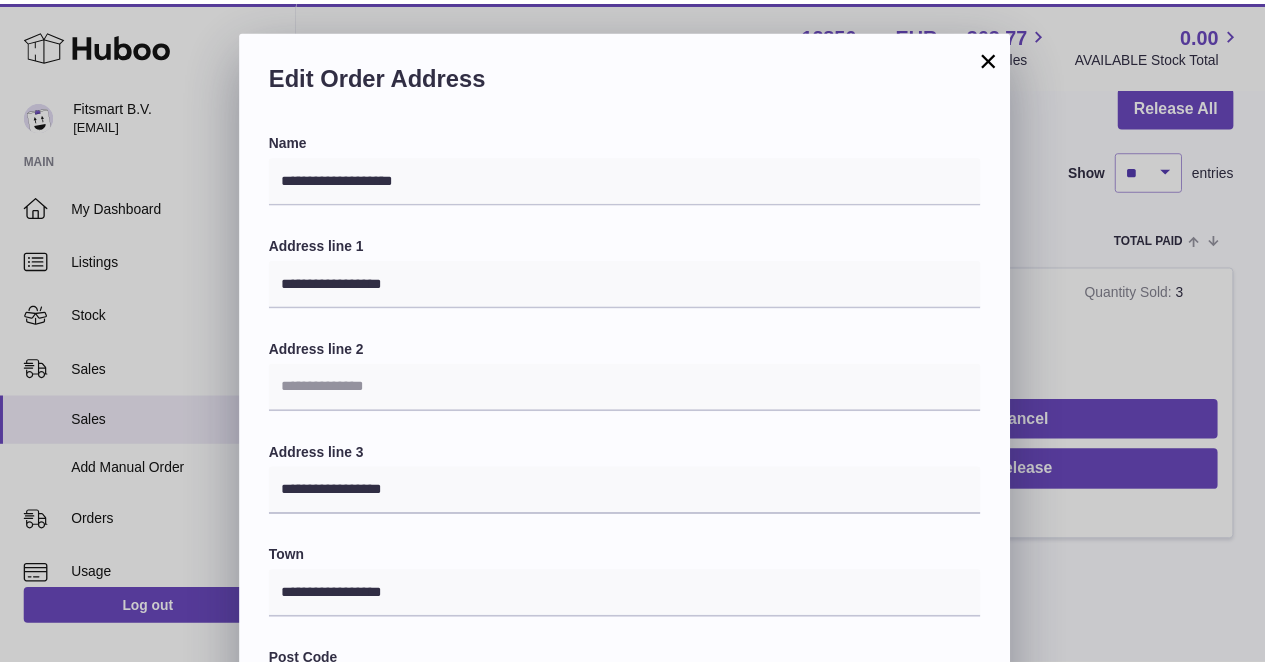 scroll, scrollTop: 582, scrollLeft: 0, axis: vertical 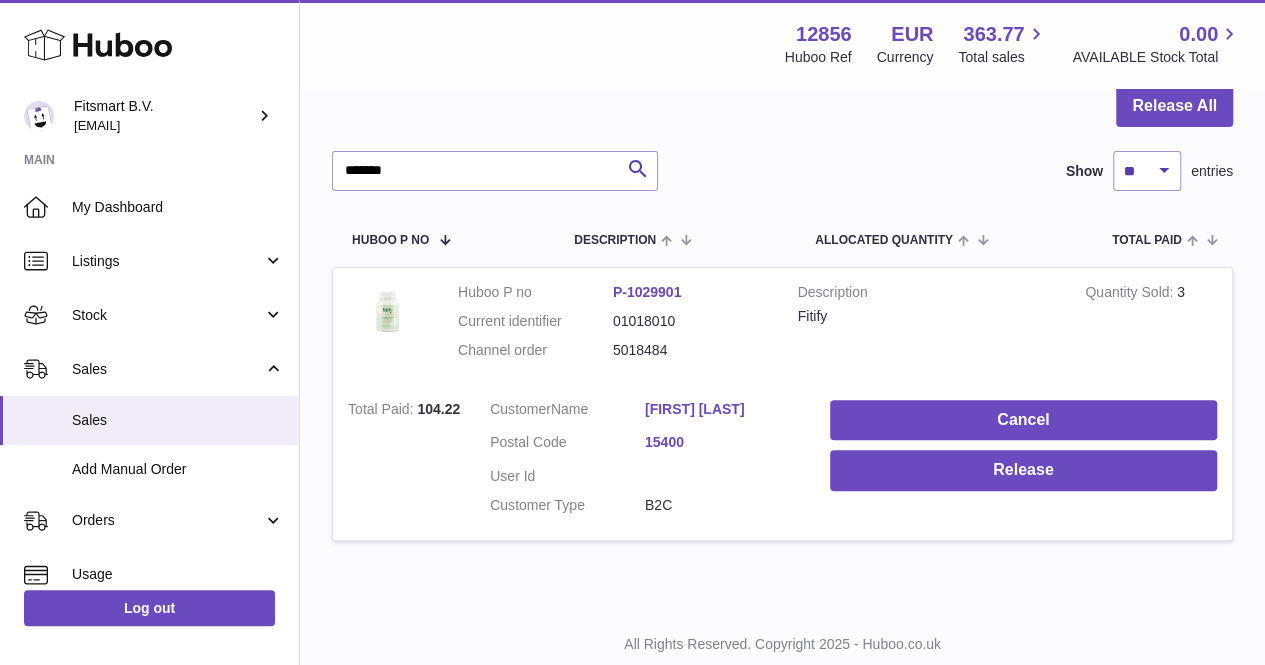 click at bounding box center (632, 332) 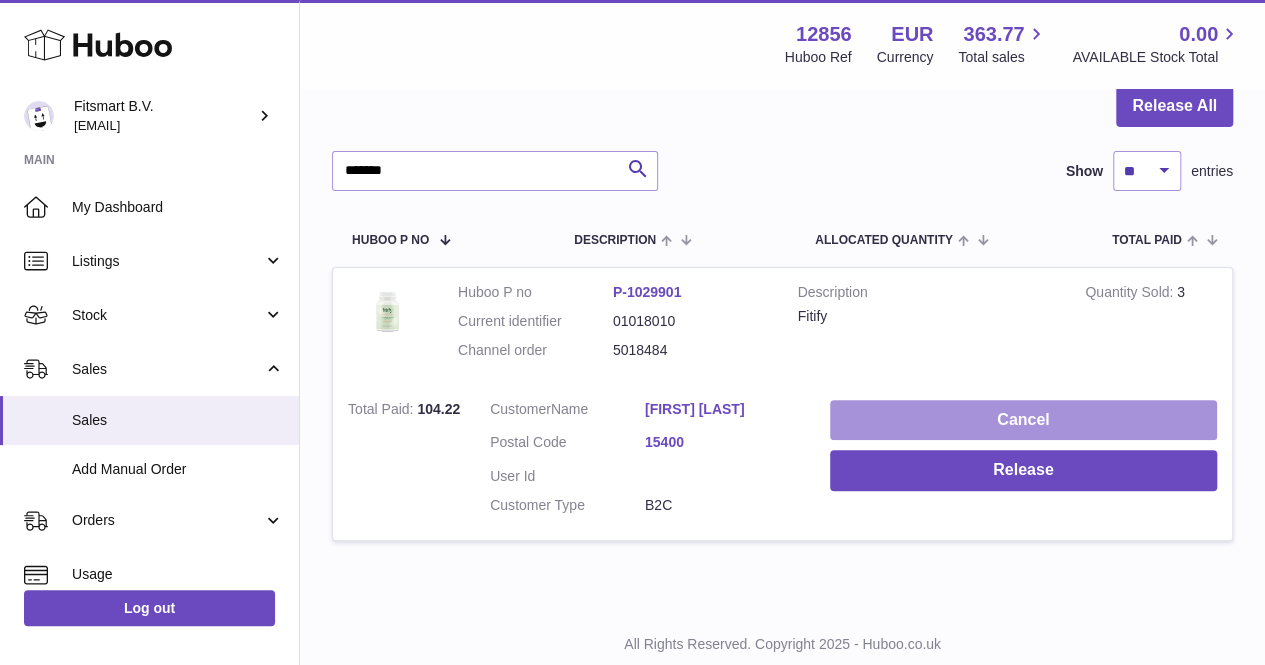 click on "Cancel" at bounding box center [1023, 420] 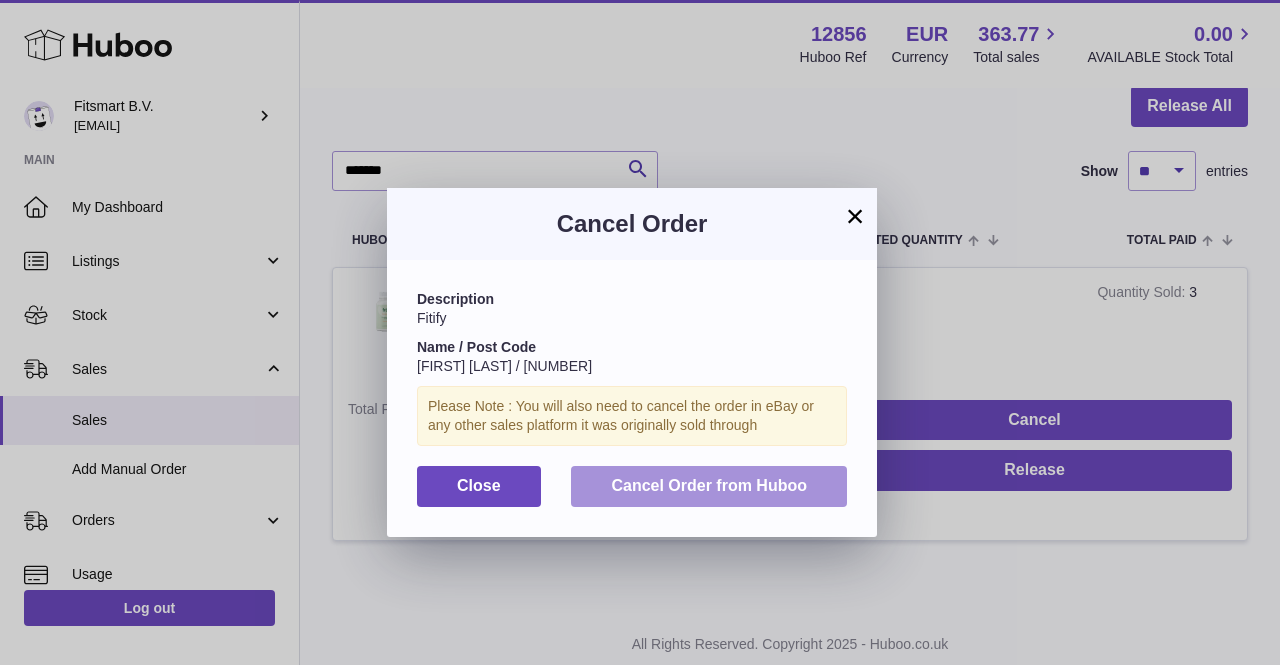 click on "Cancel Order from Huboo" at bounding box center (709, 486) 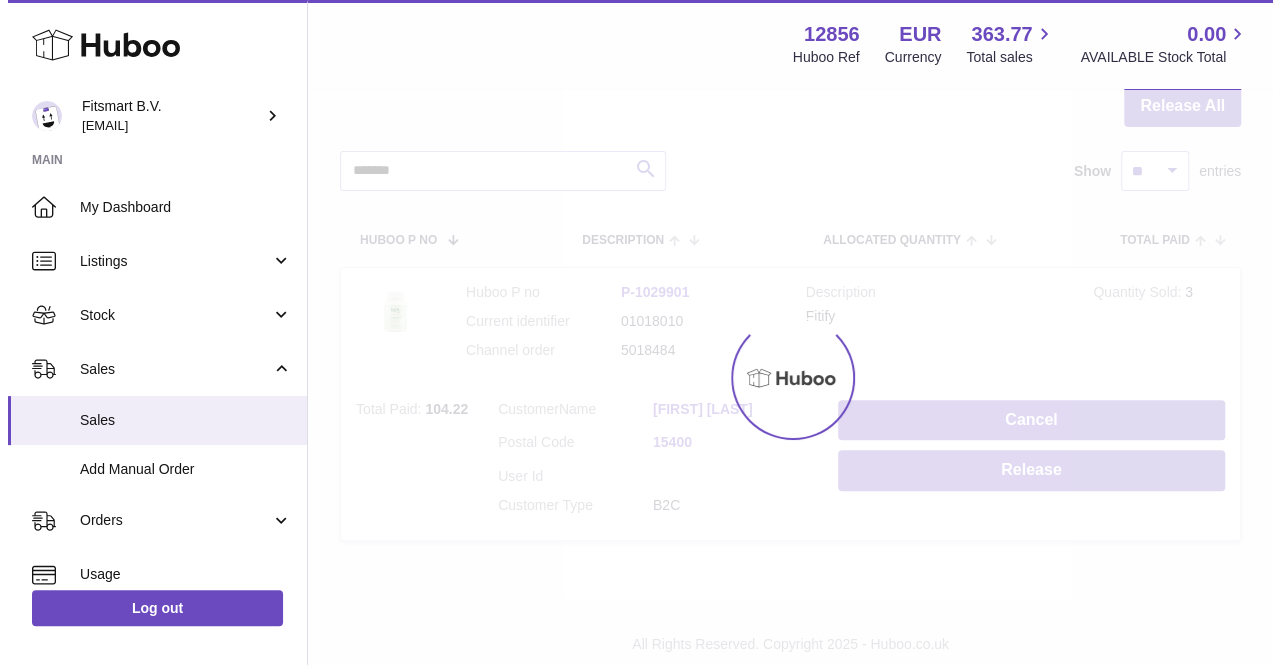 scroll, scrollTop: 0, scrollLeft: 0, axis: both 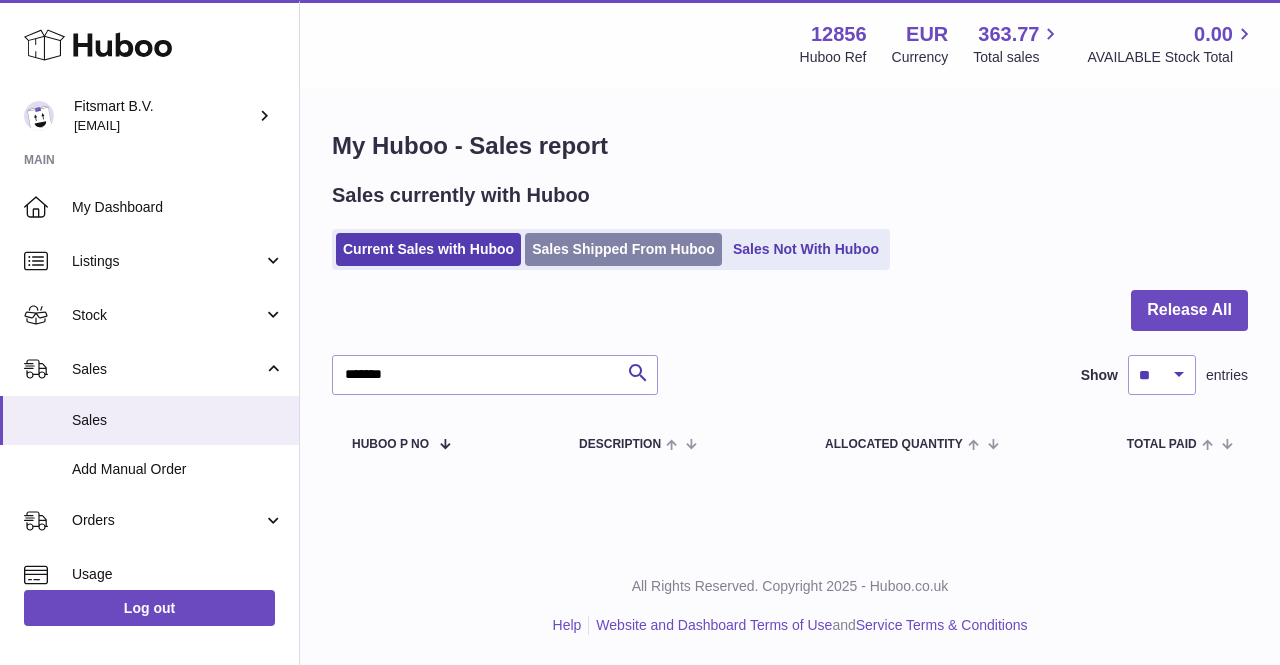 click on "Sales Shipped From Huboo" at bounding box center (623, 249) 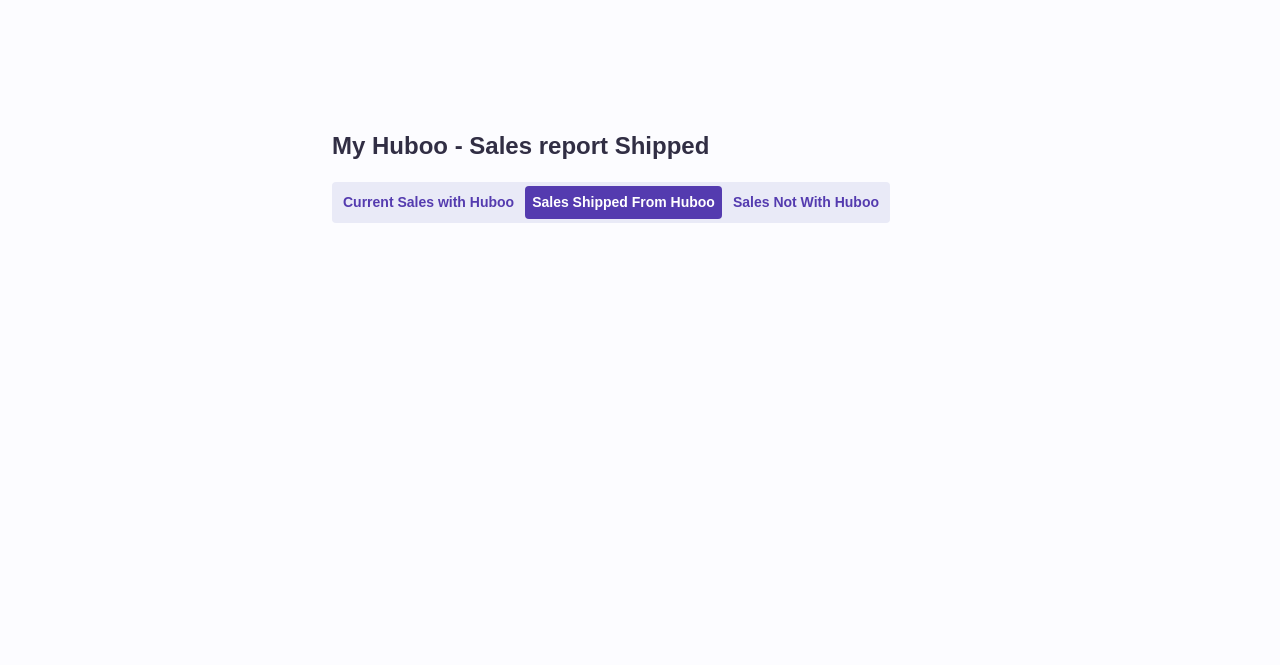 scroll, scrollTop: 0, scrollLeft: 0, axis: both 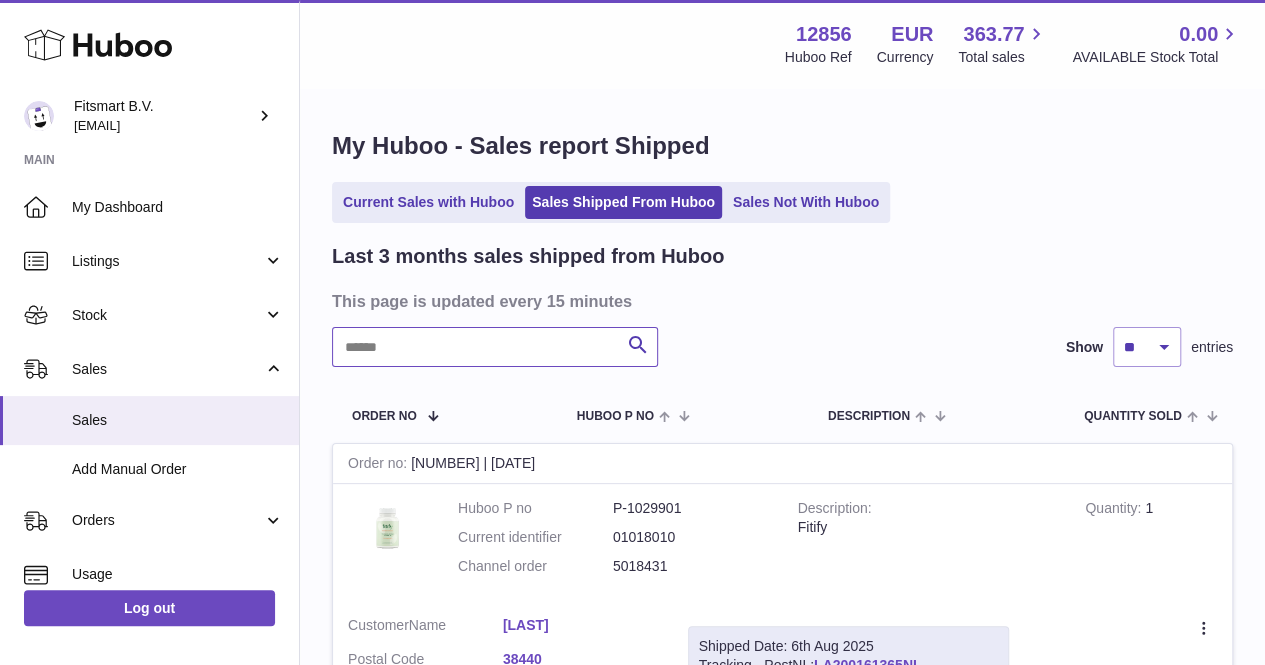click at bounding box center [495, 347] 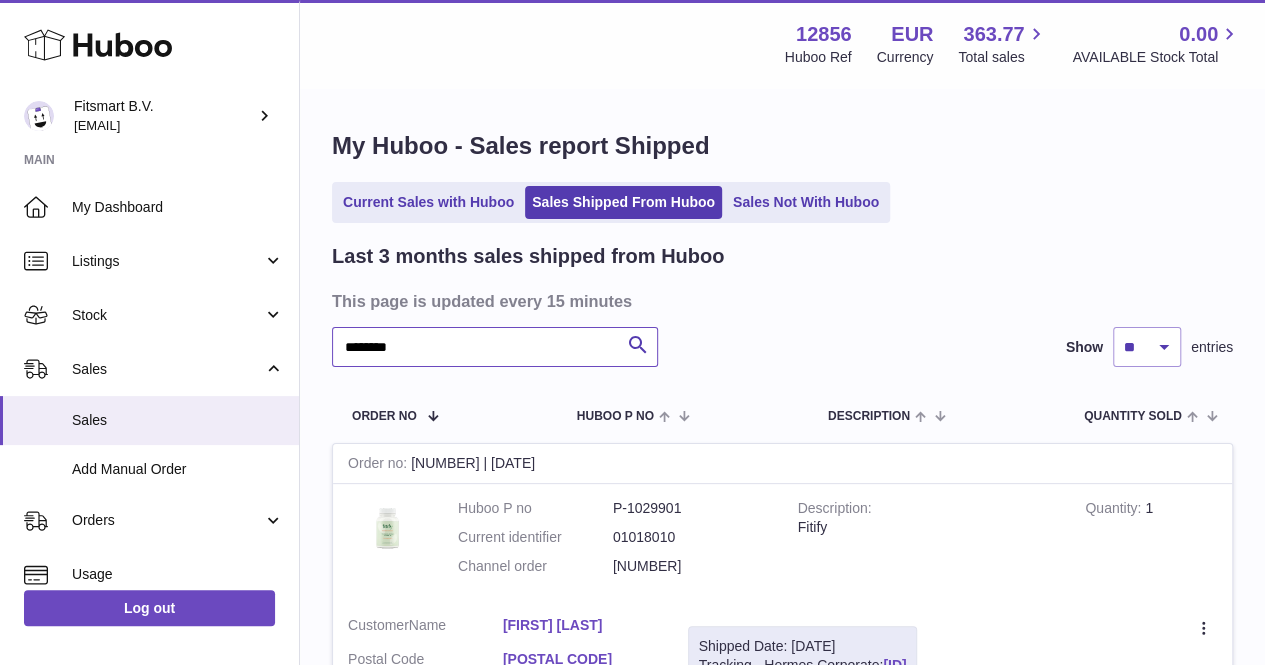 scroll, scrollTop: 130, scrollLeft: 0, axis: vertical 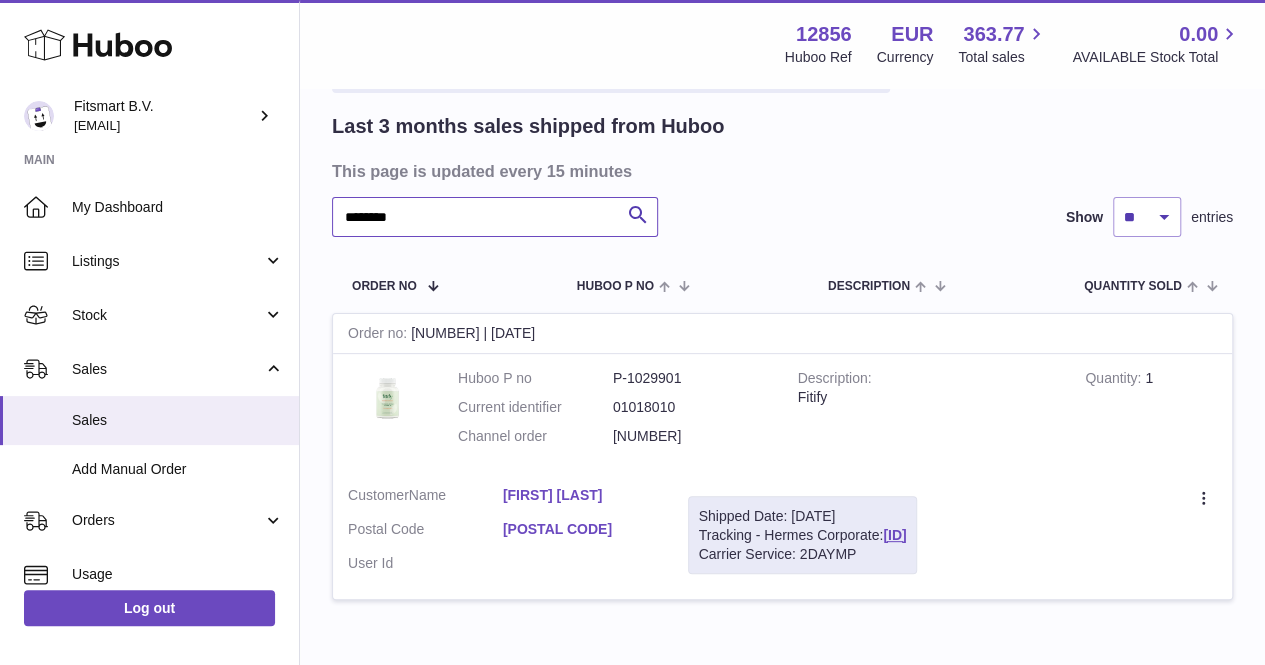 type on "*******" 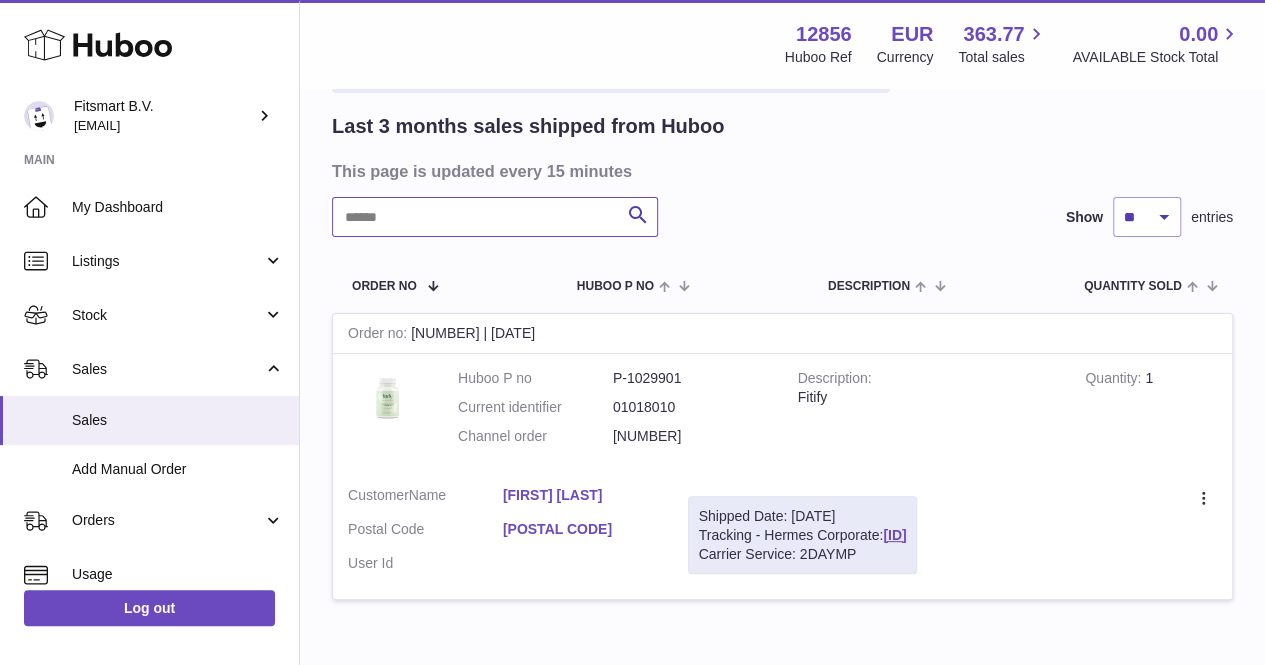 paste on "**********" 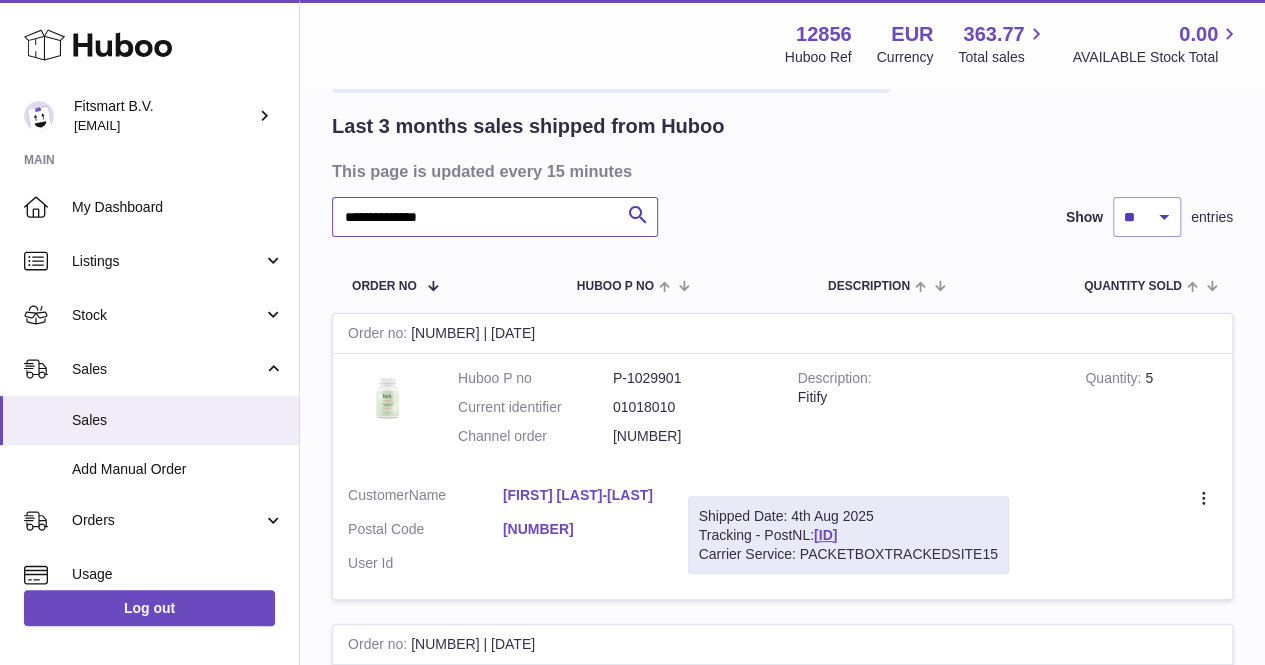 scroll, scrollTop: 590, scrollLeft: 0, axis: vertical 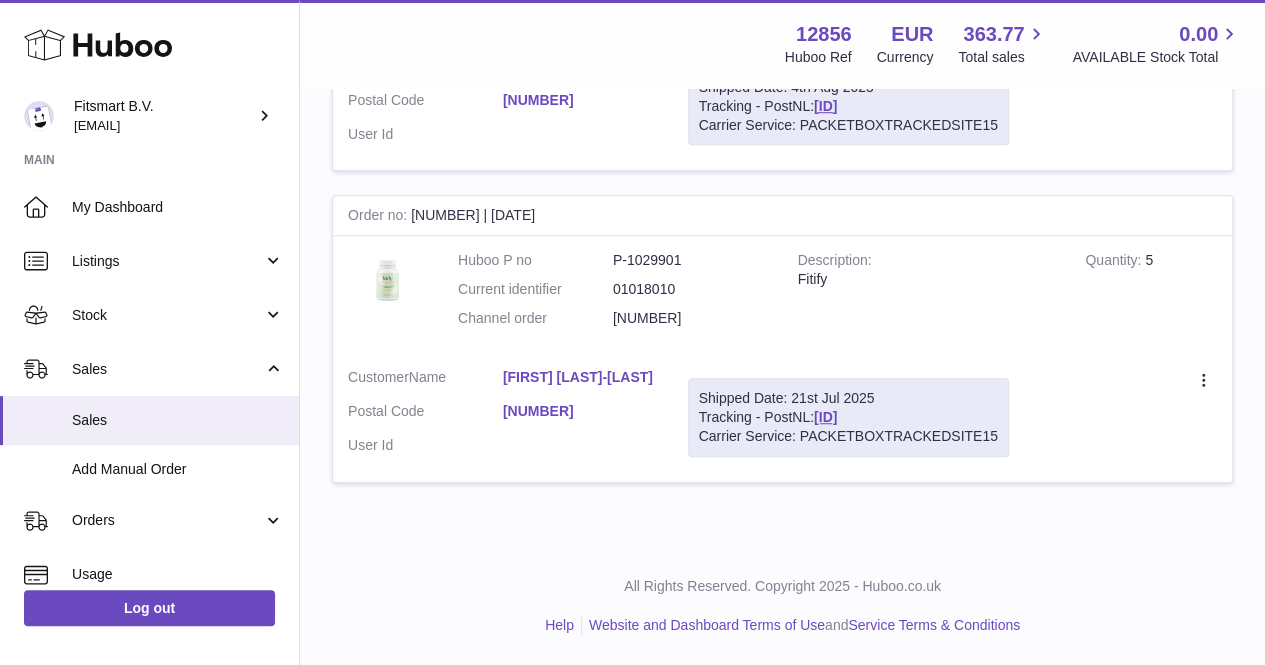 type on "**********" 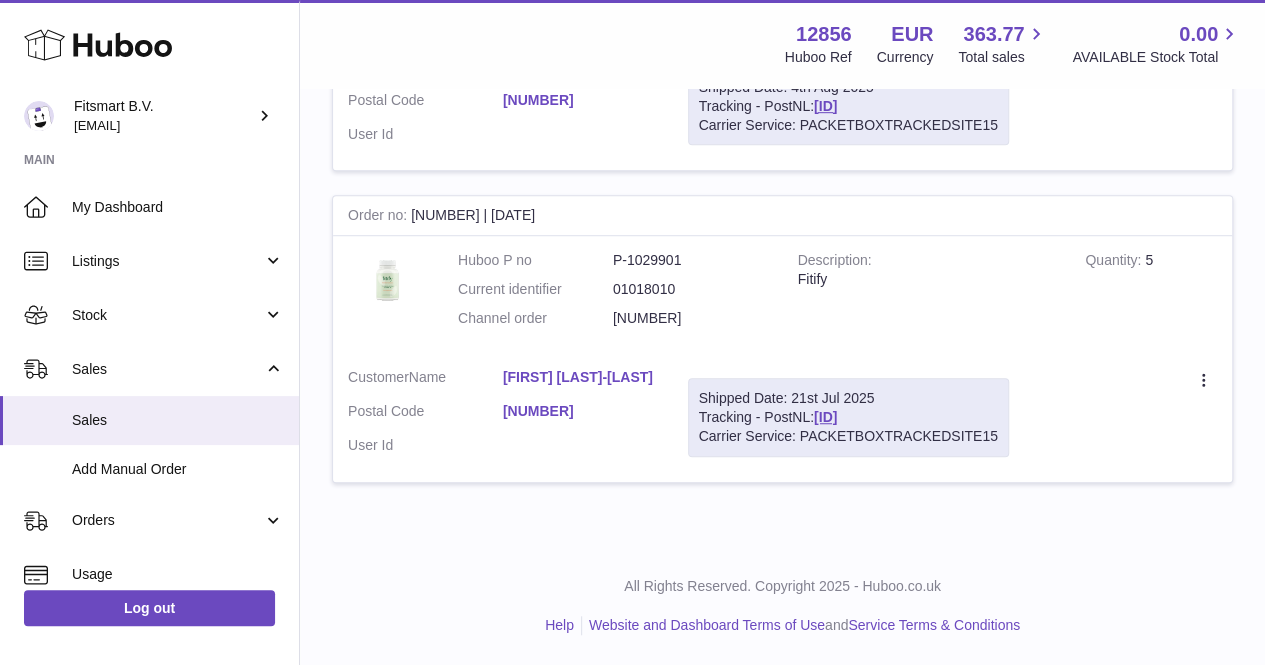 scroll, scrollTop: 244, scrollLeft: 0, axis: vertical 